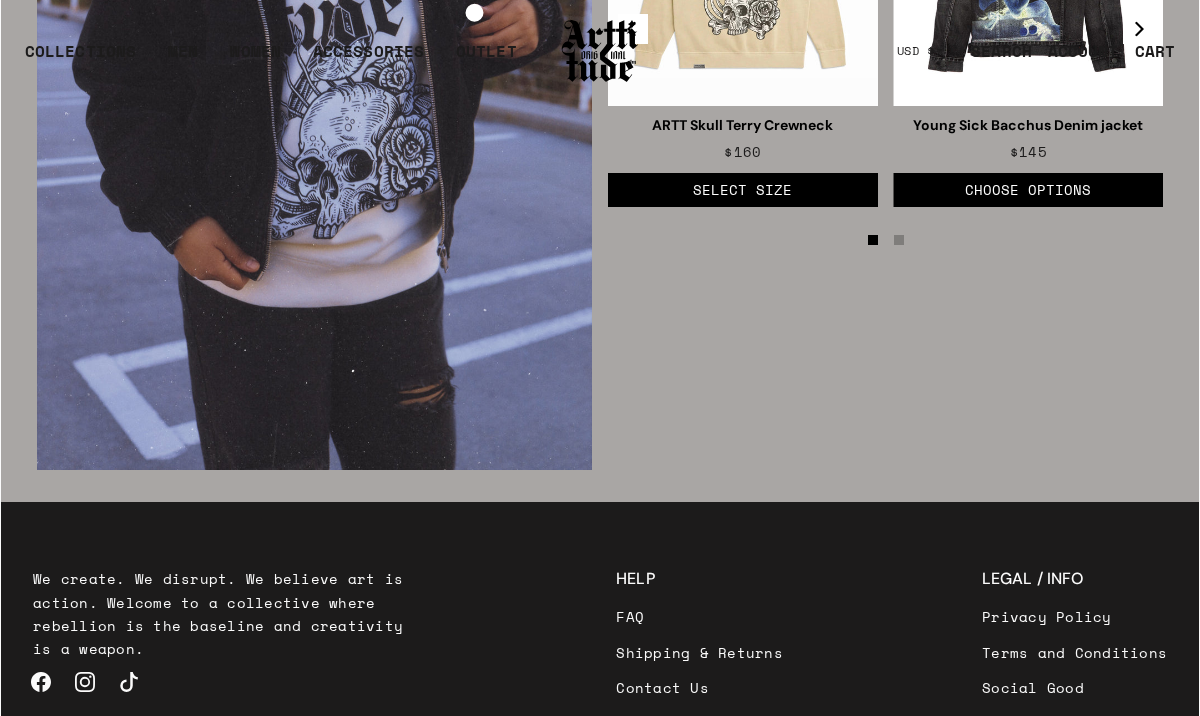 scroll, scrollTop: 3375, scrollLeft: 0, axis: vertical 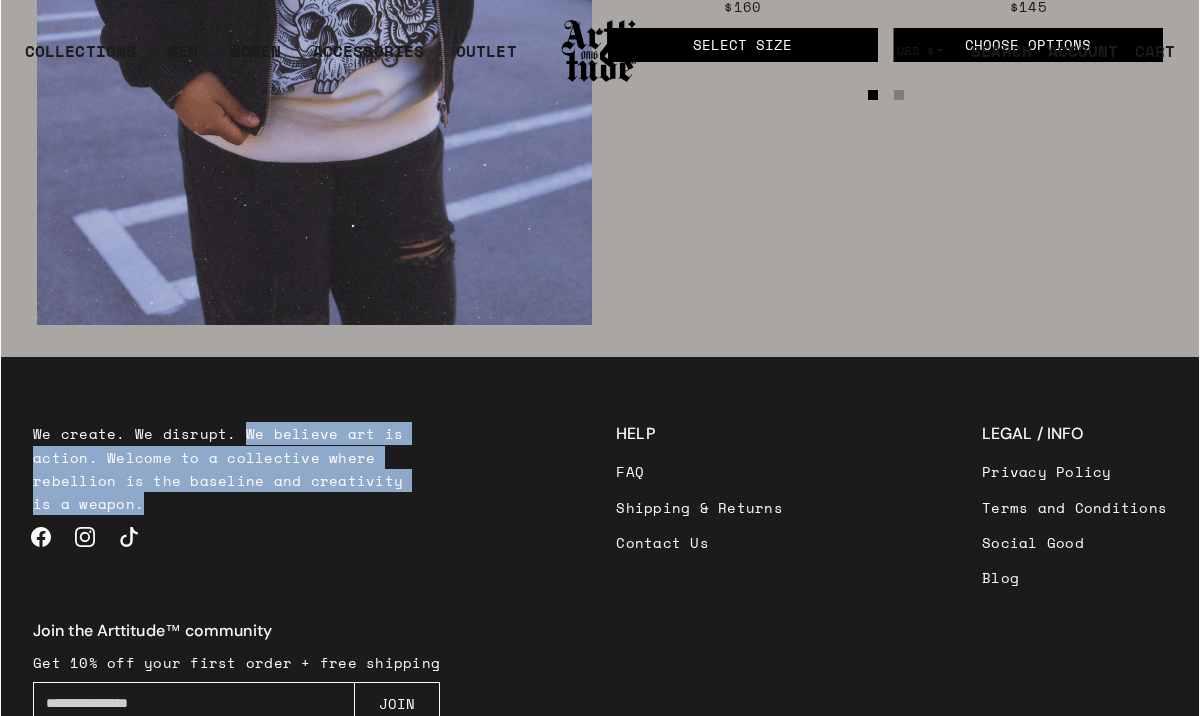 drag, startPoint x: 238, startPoint y: 435, endPoint x: 276, endPoint y: 488, distance: 65.21503 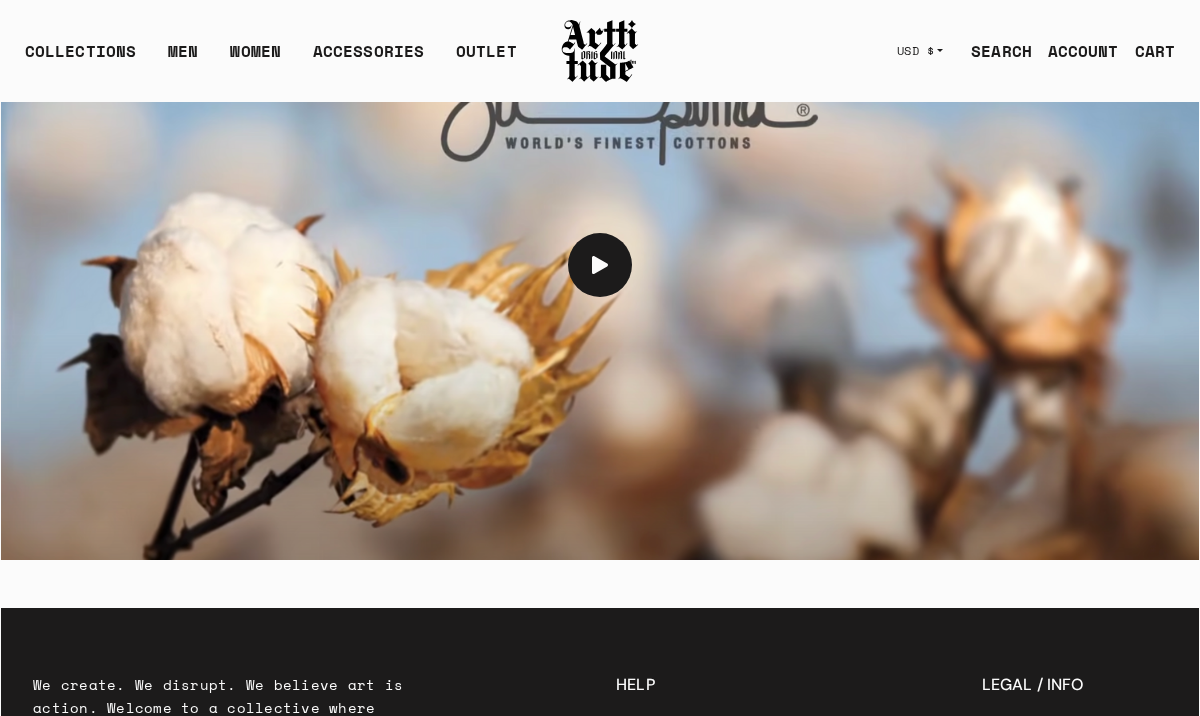 scroll, scrollTop: 1553, scrollLeft: 0, axis: vertical 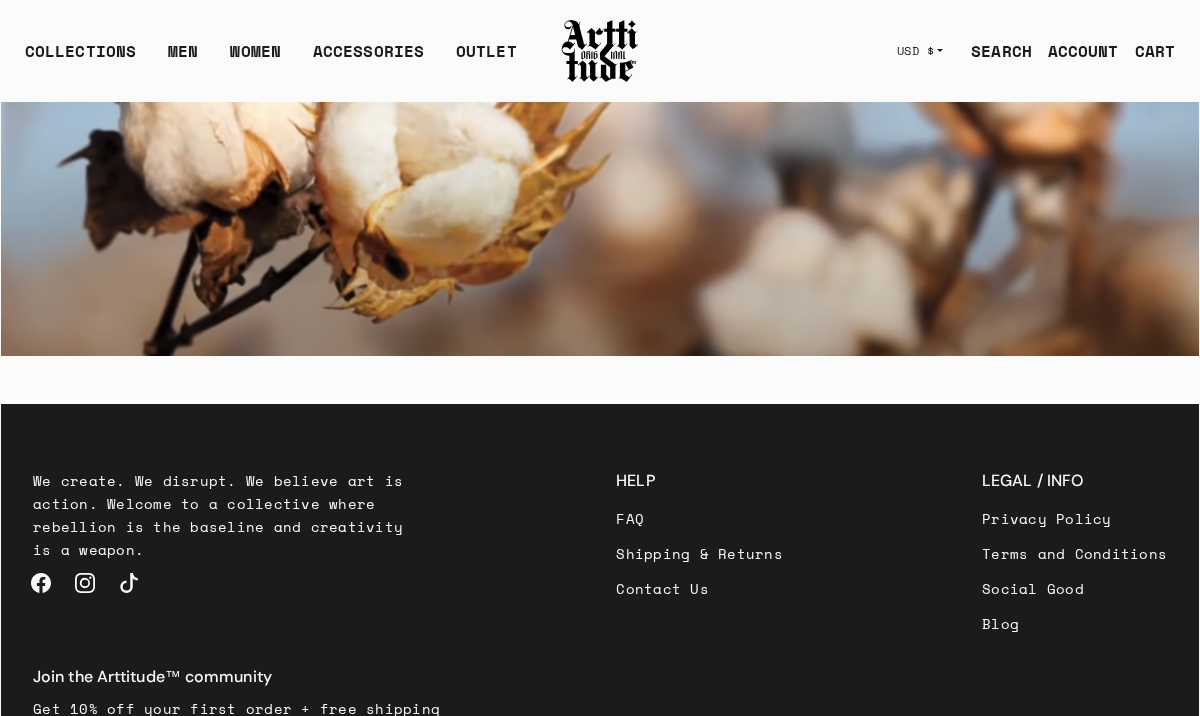 click on "Blog" at bounding box center [1074, 623] 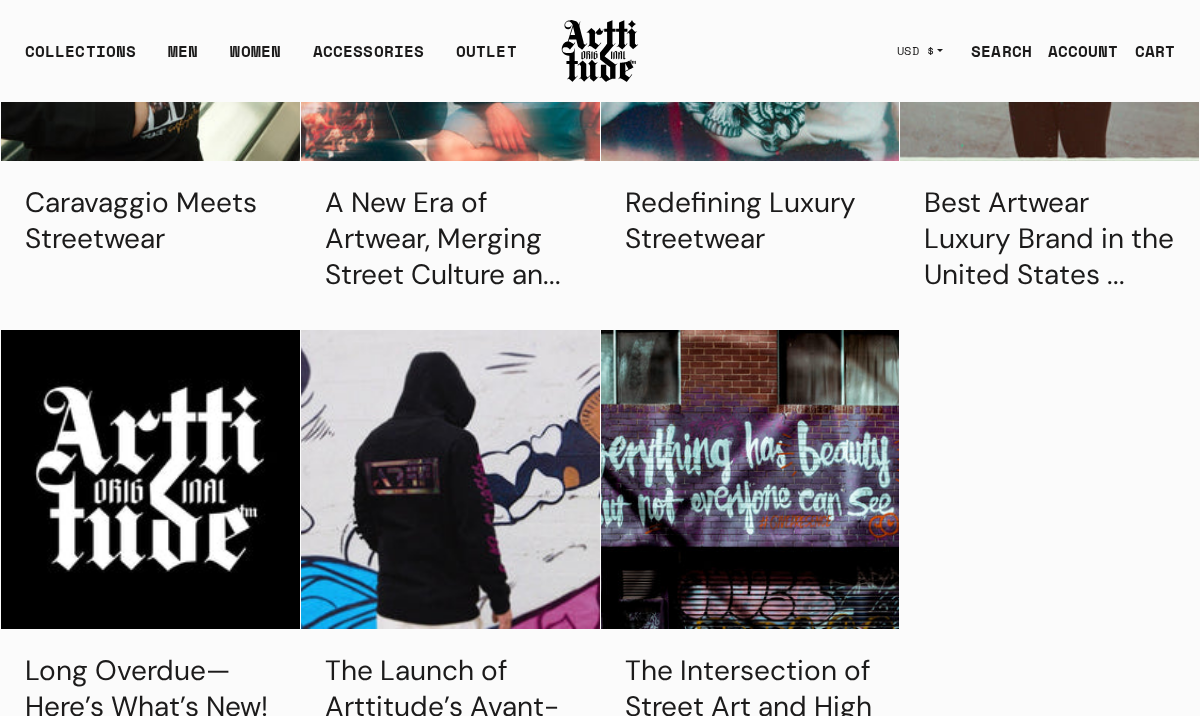 scroll, scrollTop: 318, scrollLeft: 0, axis: vertical 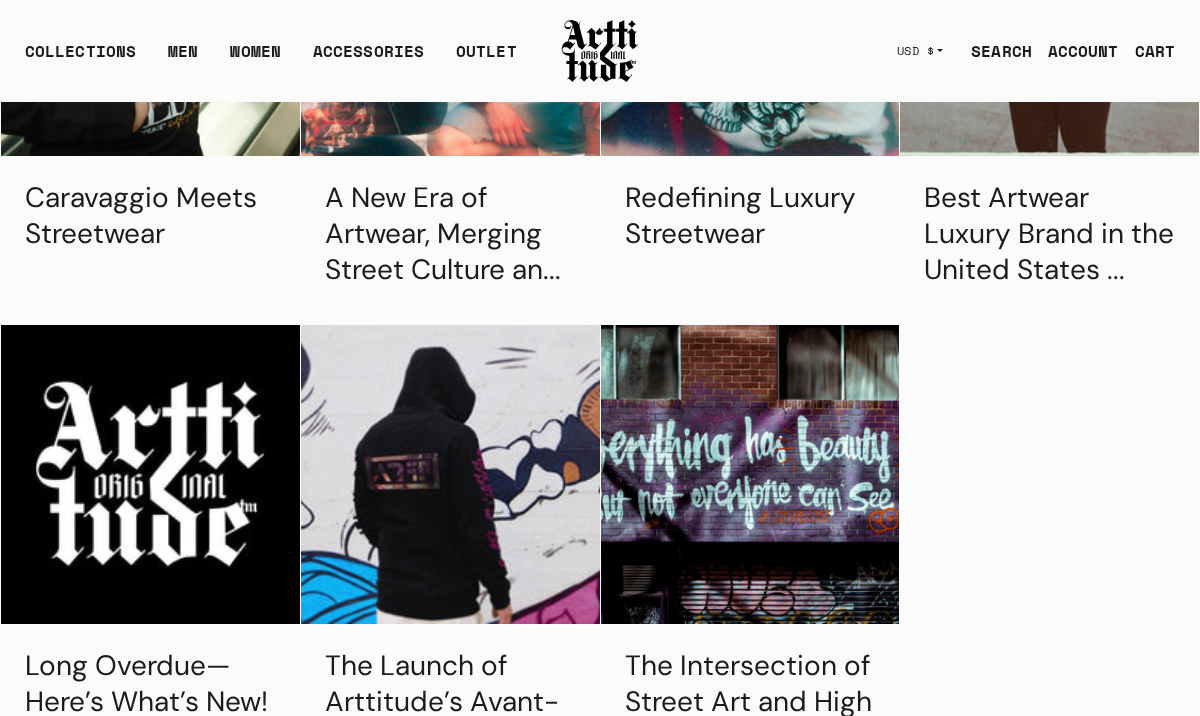 click on "Caravaggio Meets Streetwear" at bounding box center [141, 215] 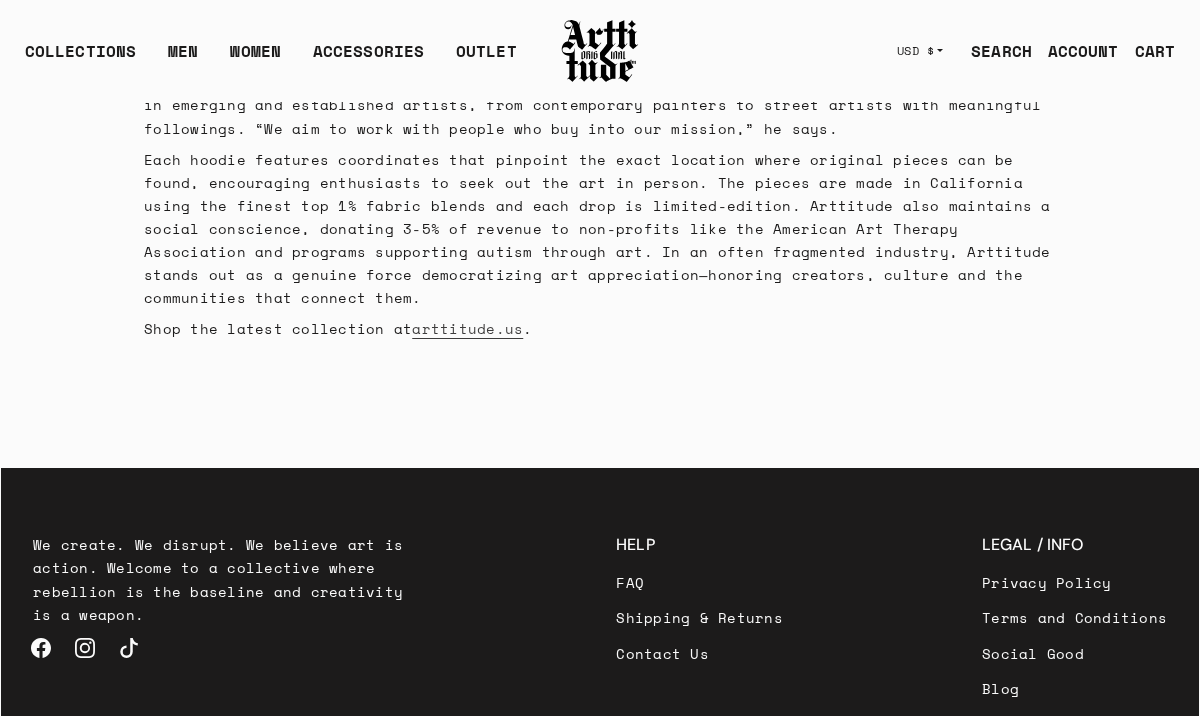 scroll, scrollTop: 898, scrollLeft: 0, axis: vertical 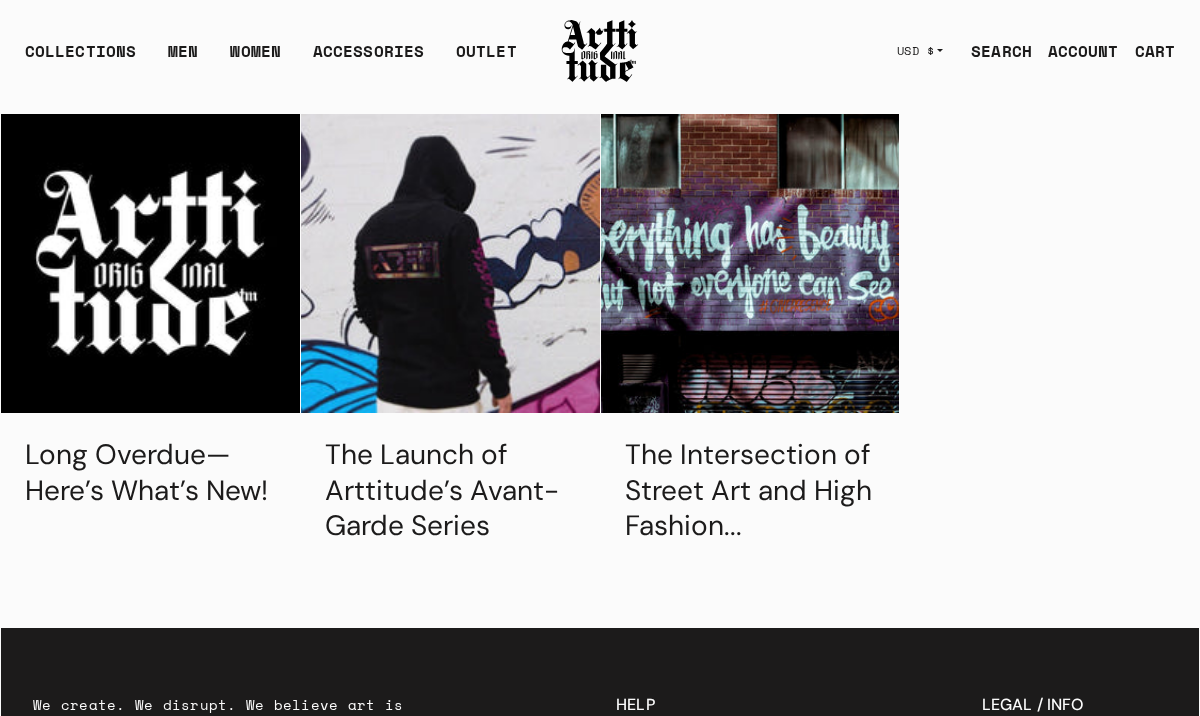 click on "The Intersection of Street Art and High Fashion..." at bounding box center [748, 490] 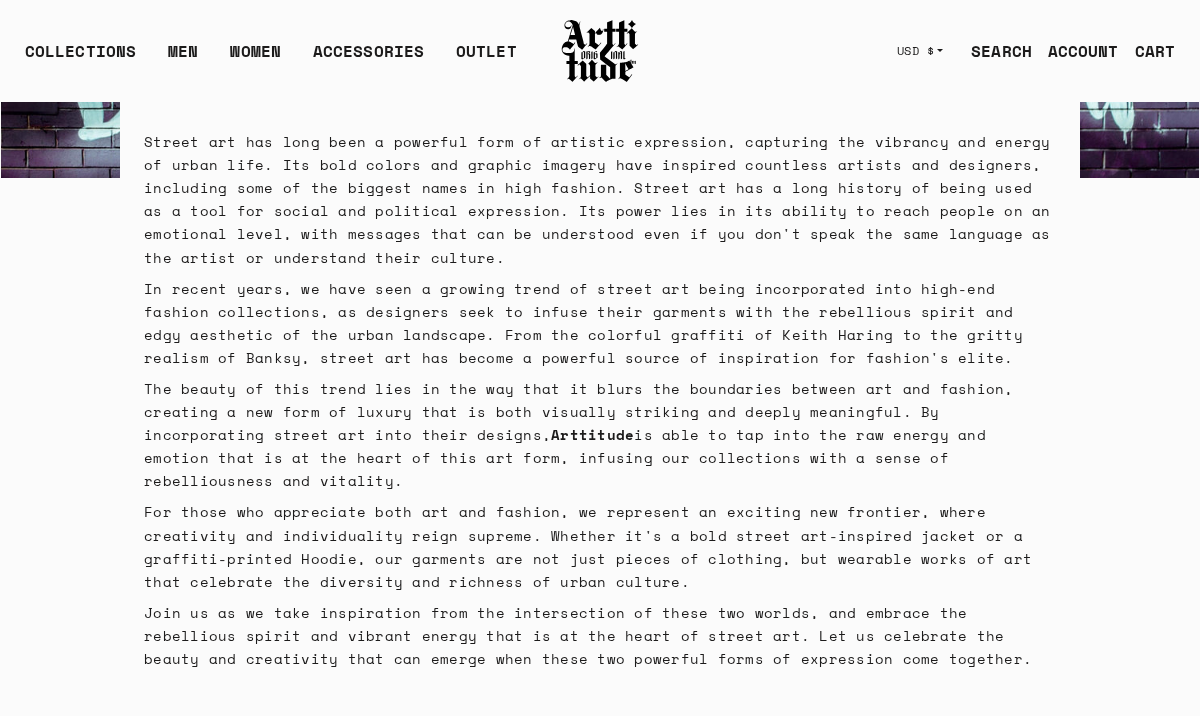 scroll, scrollTop: 401, scrollLeft: 0, axis: vertical 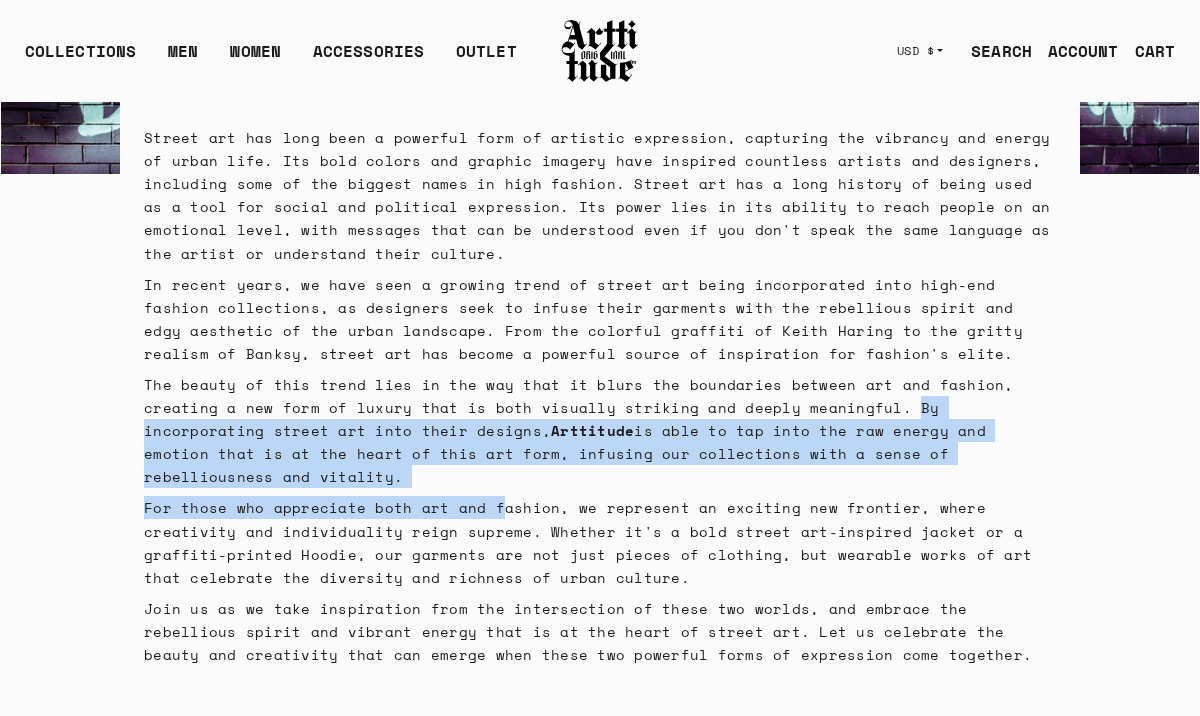 drag, startPoint x: 806, startPoint y: 409, endPoint x: 484, endPoint y: 493, distance: 332.7762 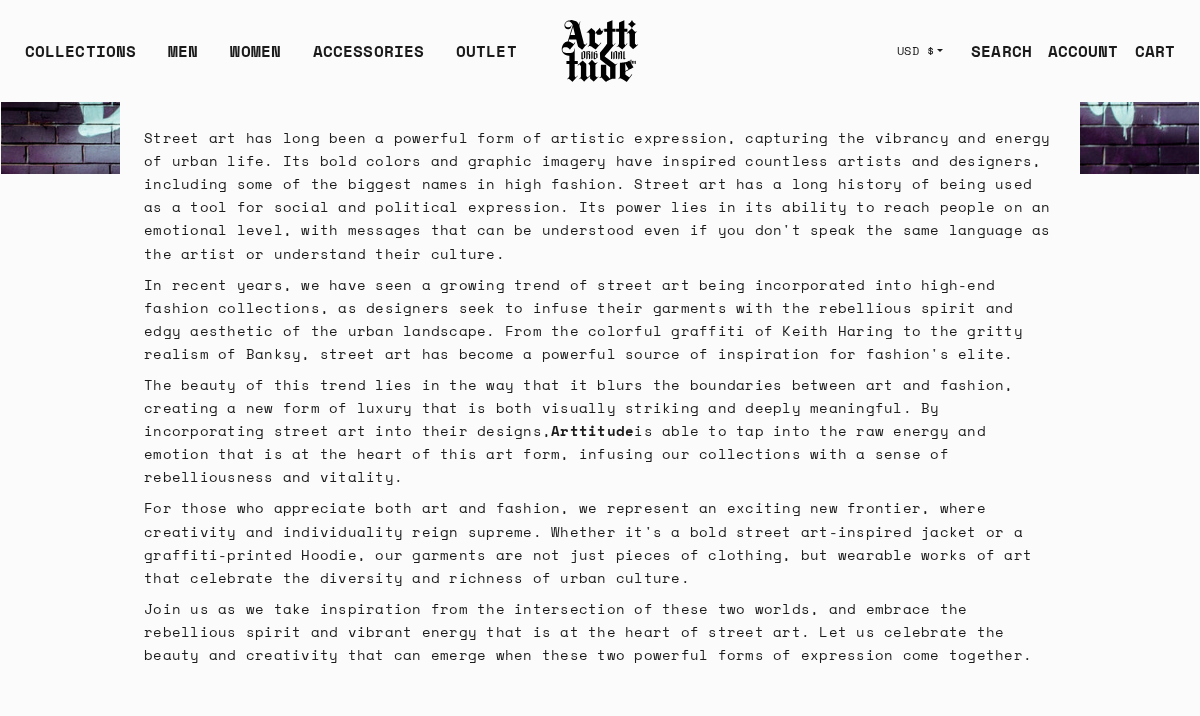 click on "For those who appreciate both art and fashion, we  represent an exciting new frontier, where creativity and individuality reign supreme. Whether it's a bold street art-inspired jacket or a graffiti-printed Hoodie, our garments are not just pieces of clothing, but wearable works of art that celebrate the diversity and richness of urban culture." at bounding box center (588, 542) 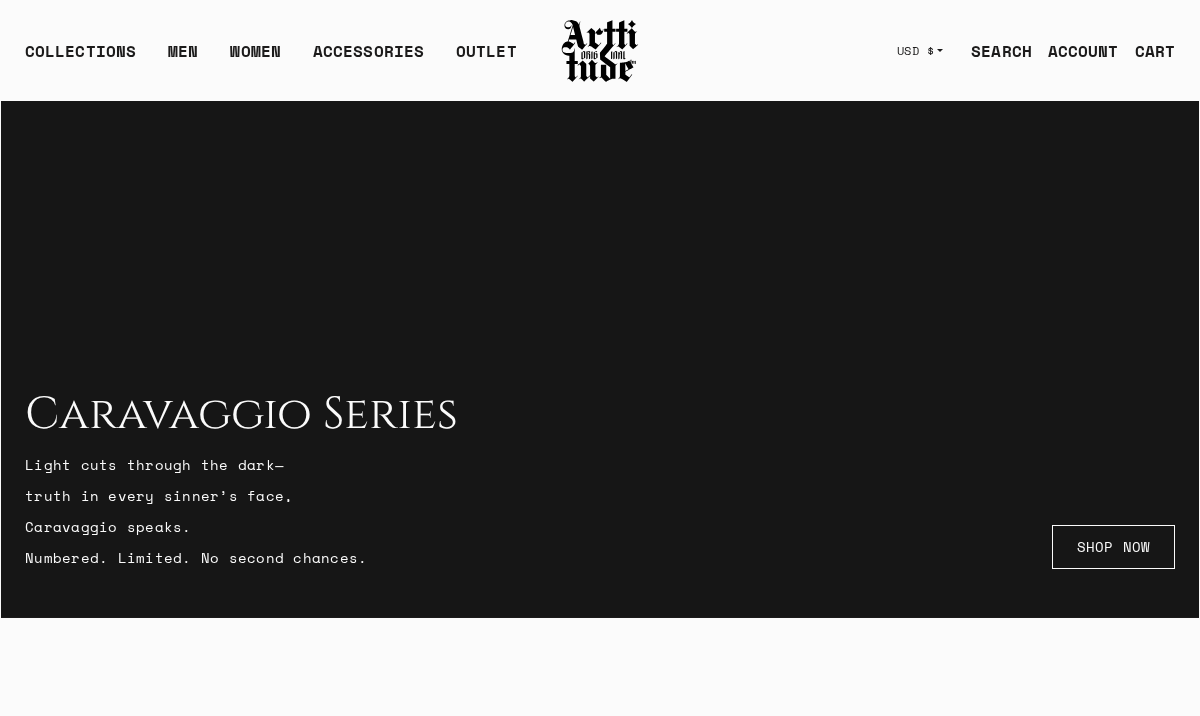 scroll, scrollTop: 0, scrollLeft: 0, axis: both 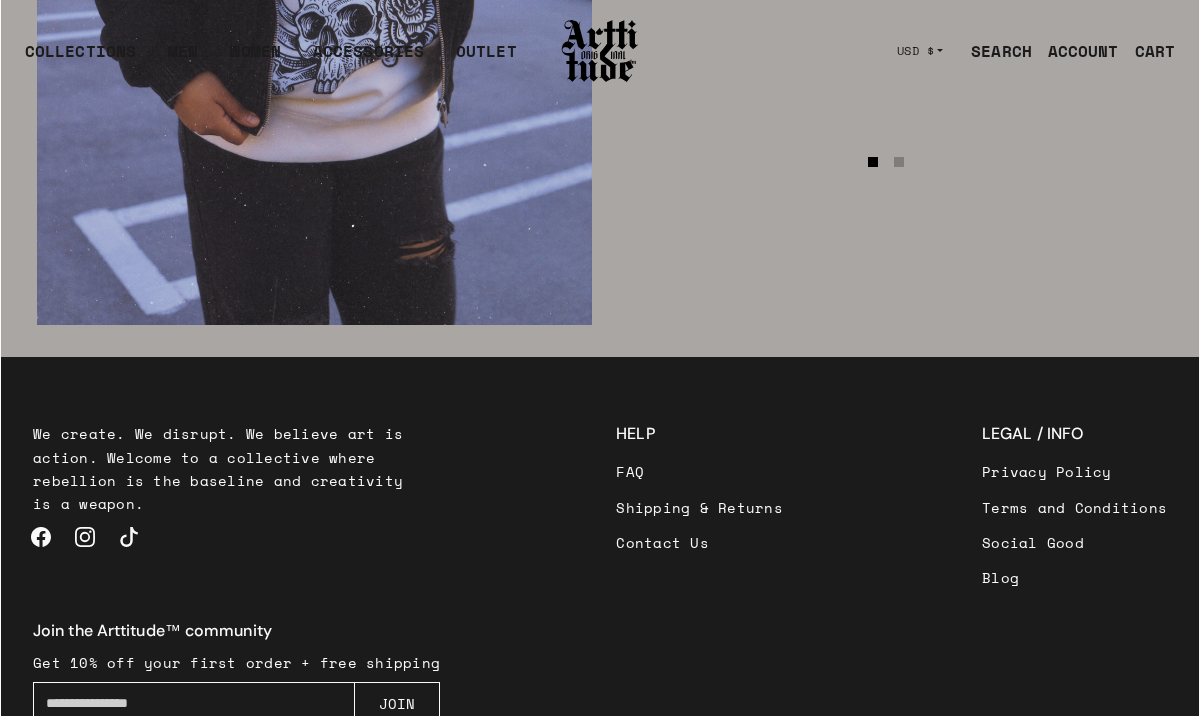 click on "Blog" at bounding box center [1074, 577] 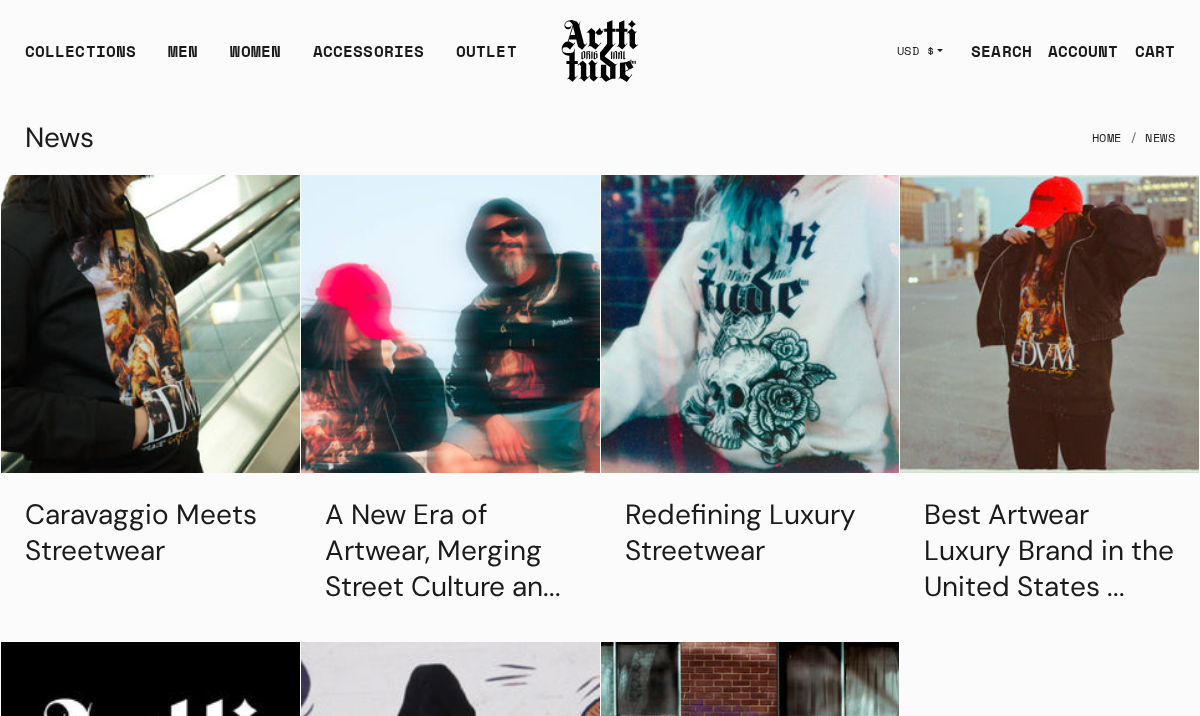 scroll, scrollTop: 0, scrollLeft: 0, axis: both 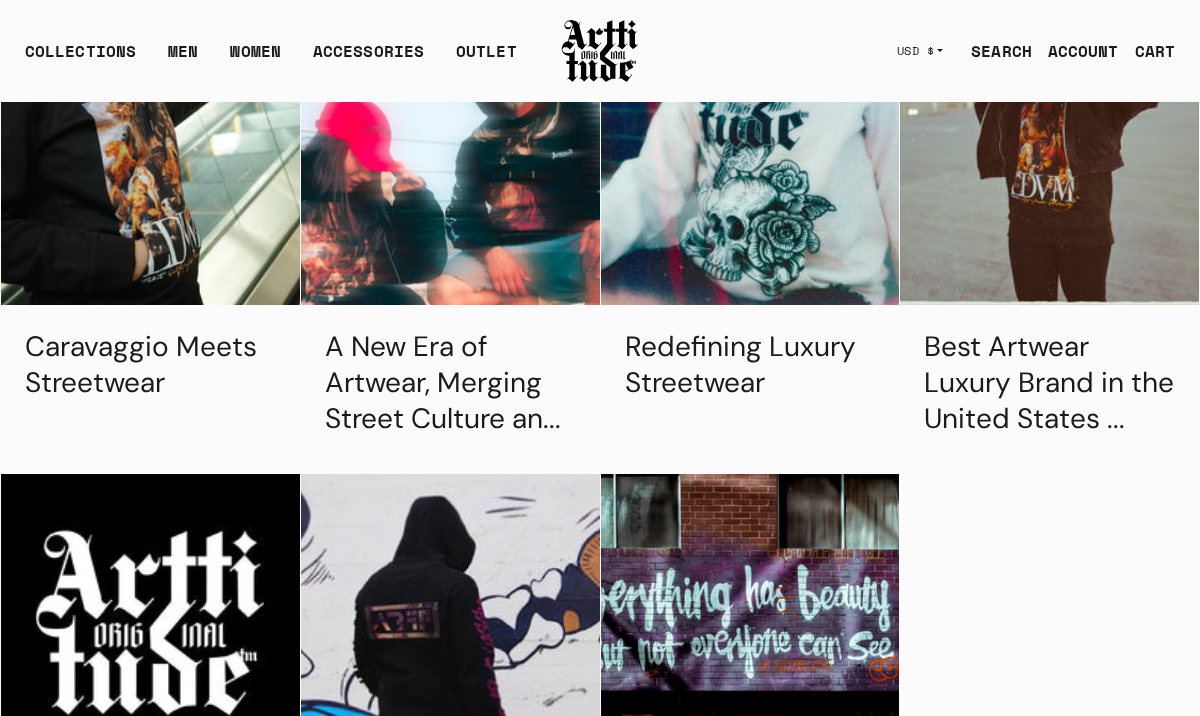 click on "Best Artwear Luxury Brand in the United States ..." at bounding box center (1049, 382) 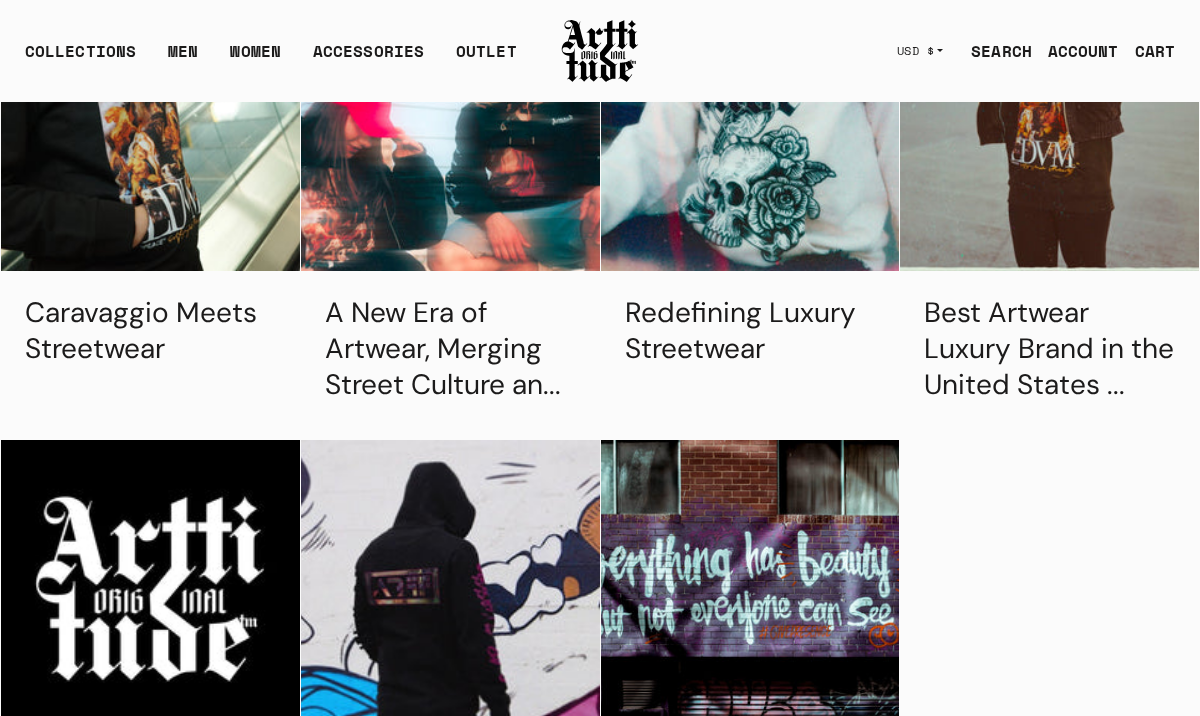 scroll, scrollTop: 207, scrollLeft: 0, axis: vertical 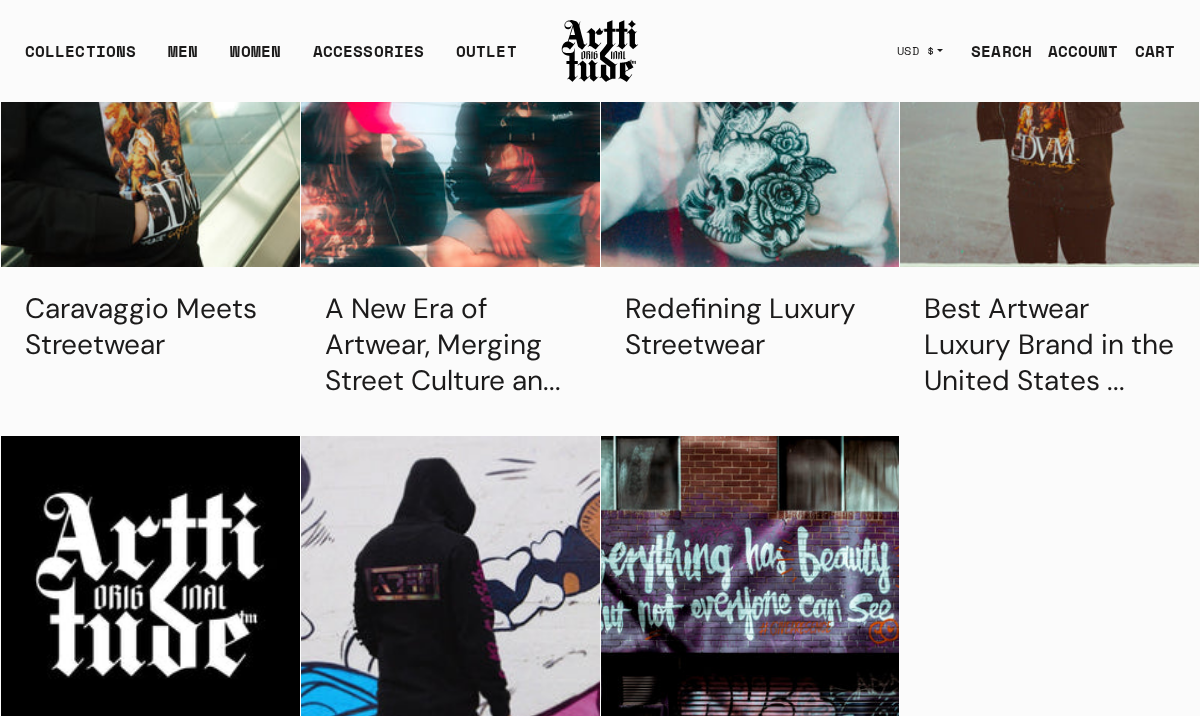 click on "Redefining Luxury Streetwear" at bounding box center (740, 326) 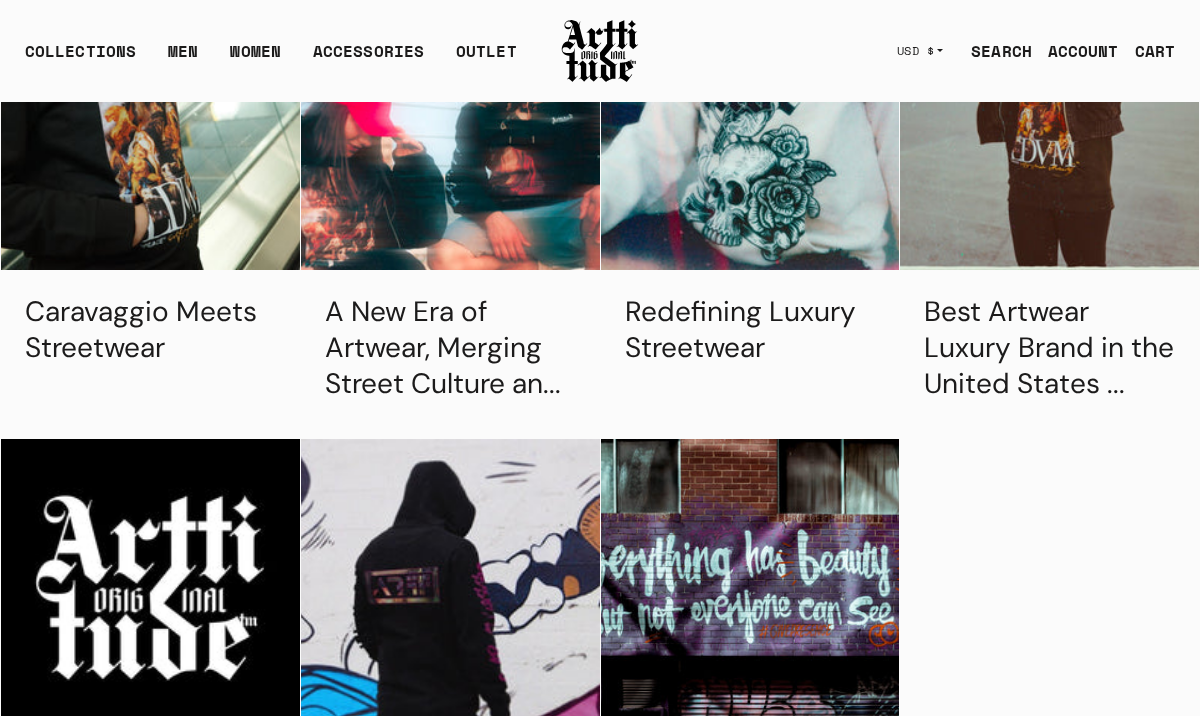 scroll, scrollTop: 121, scrollLeft: 0, axis: vertical 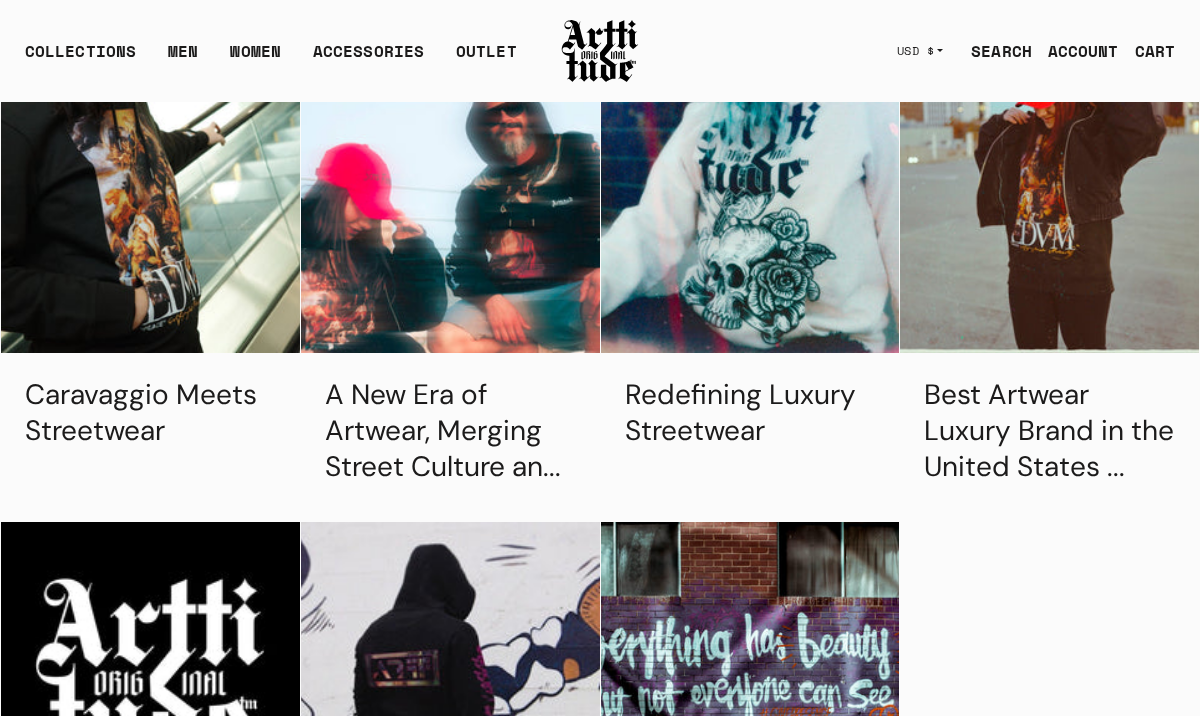 click on "A New Era of Artwear, Merging Street Culture an..." at bounding box center [443, 430] 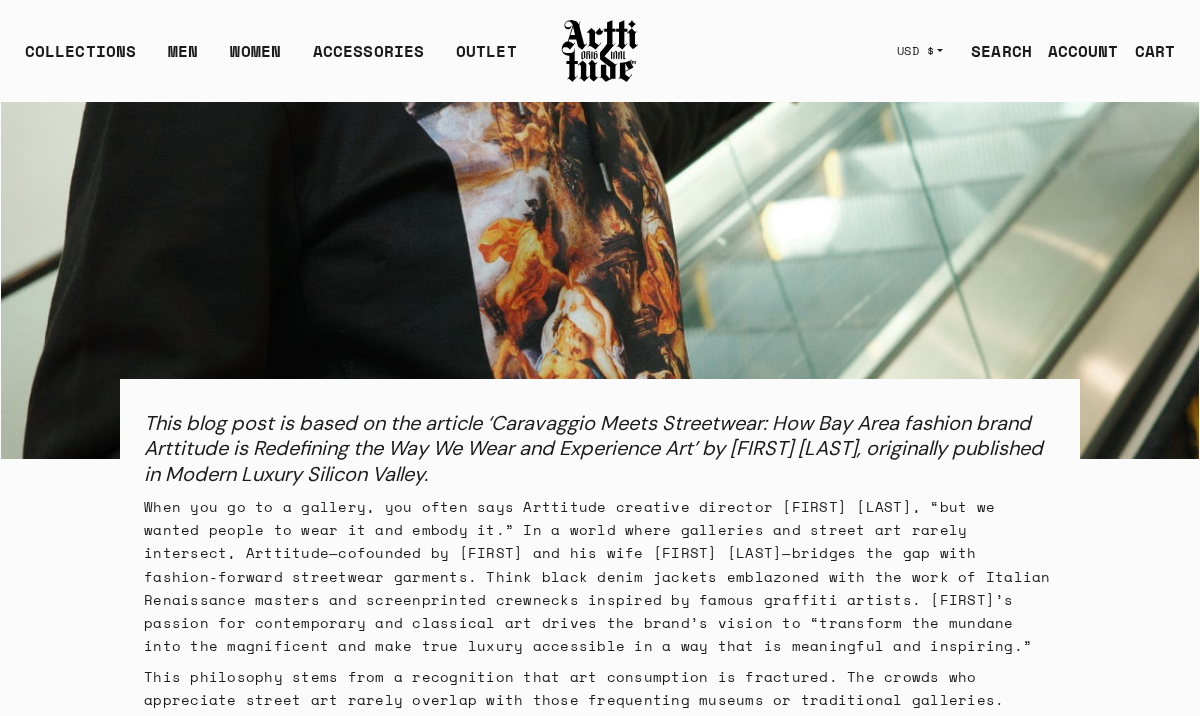 scroll, scrollTop: 234, scrollLeft: 0, axis: vertical 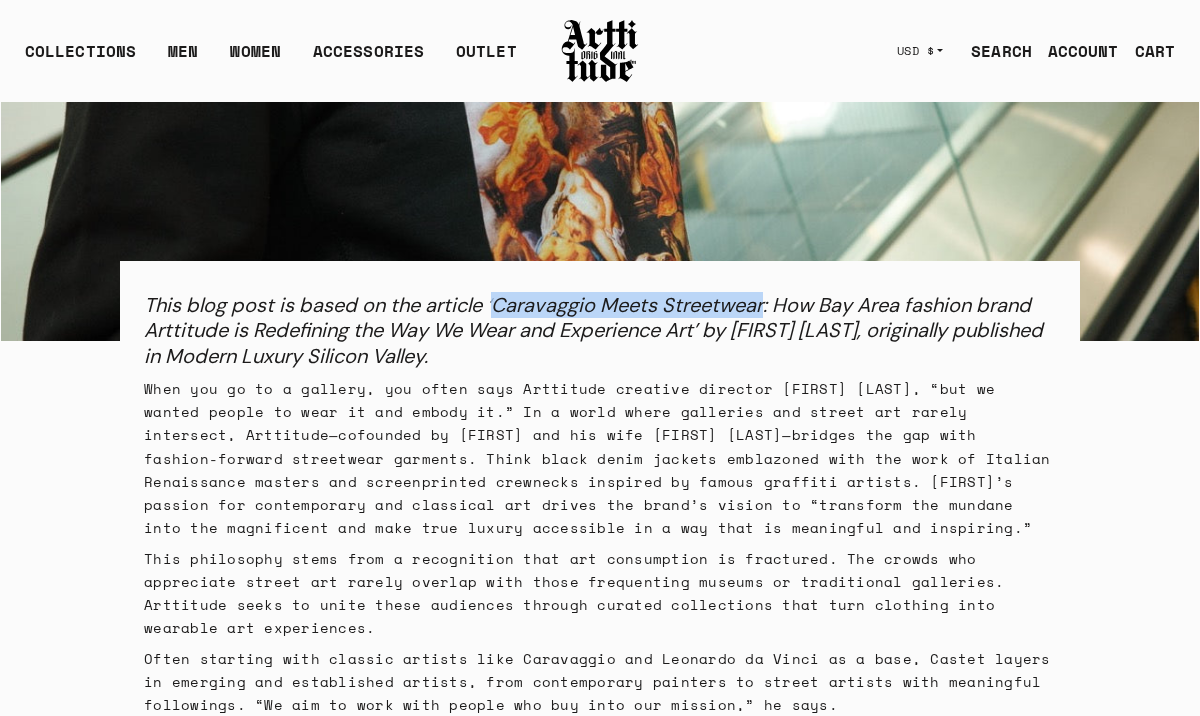 drag, startPoint x: 493, startPoint y: 304, endPoint x: 765, endPoint y: 312, distance: 272.1176 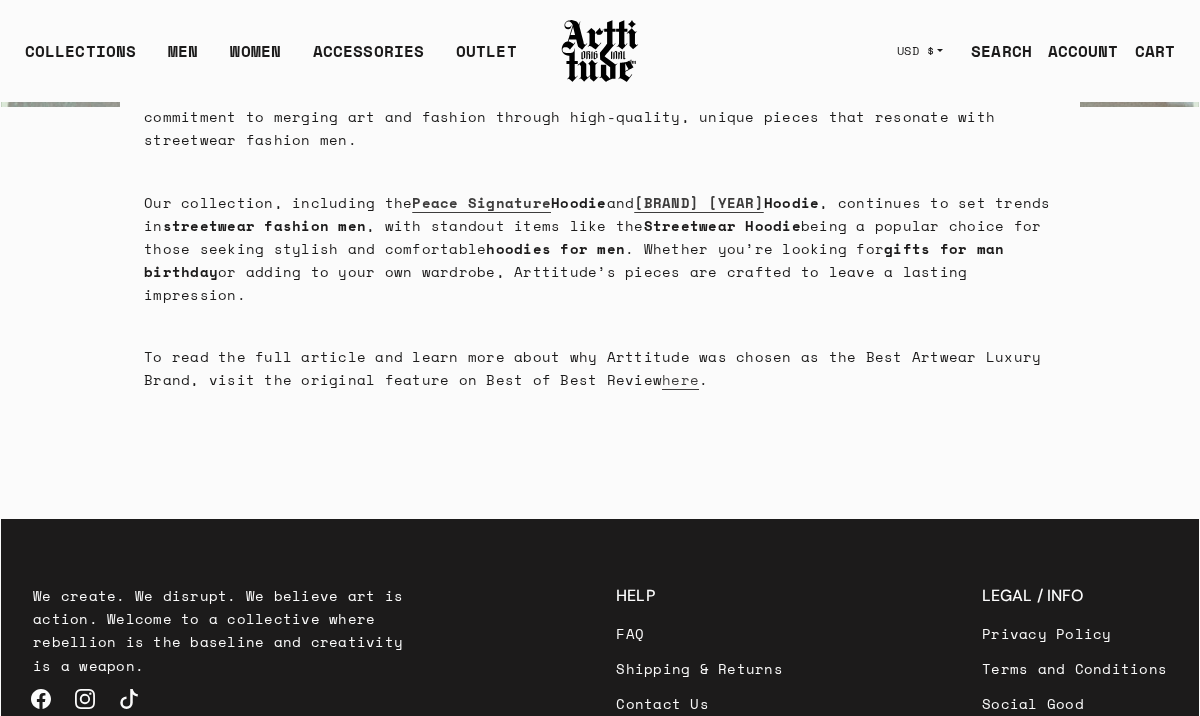 scroll, scrollTop: 469, scrollLeft: 0, axis: vertical 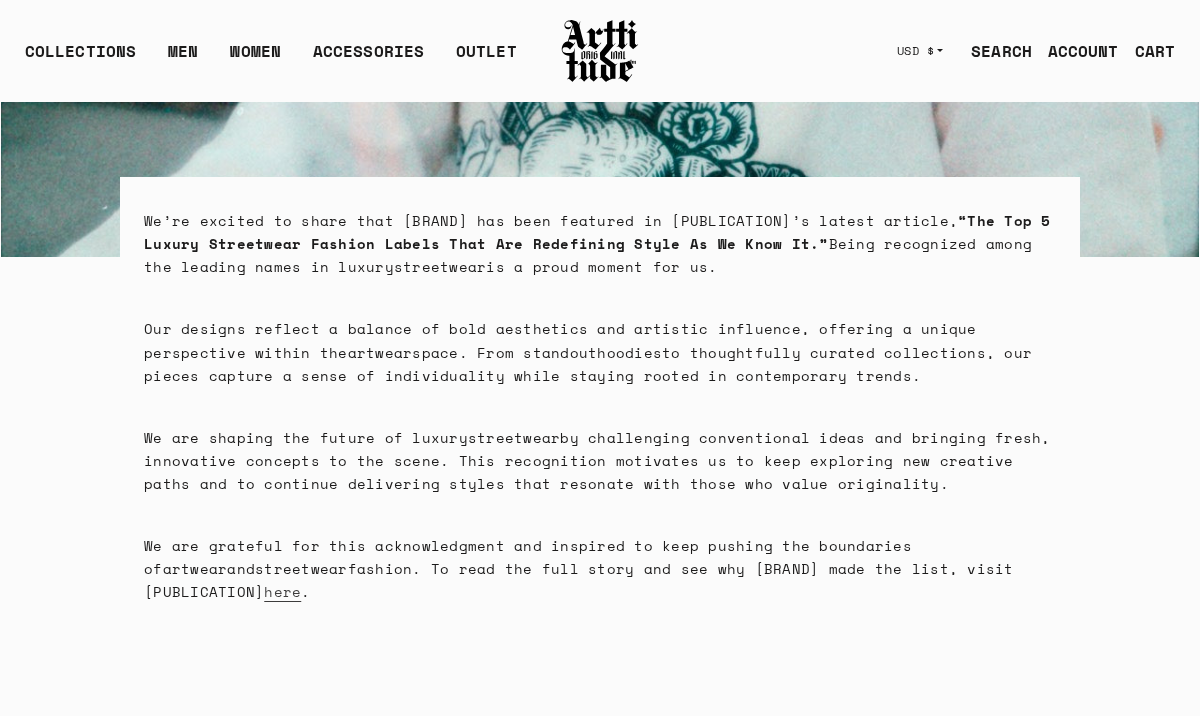click on "“The Top 5 Luxury Streetwear Fashion Labels That Are Redefining Style As We Know It.”" at bounding box center (597, 232) 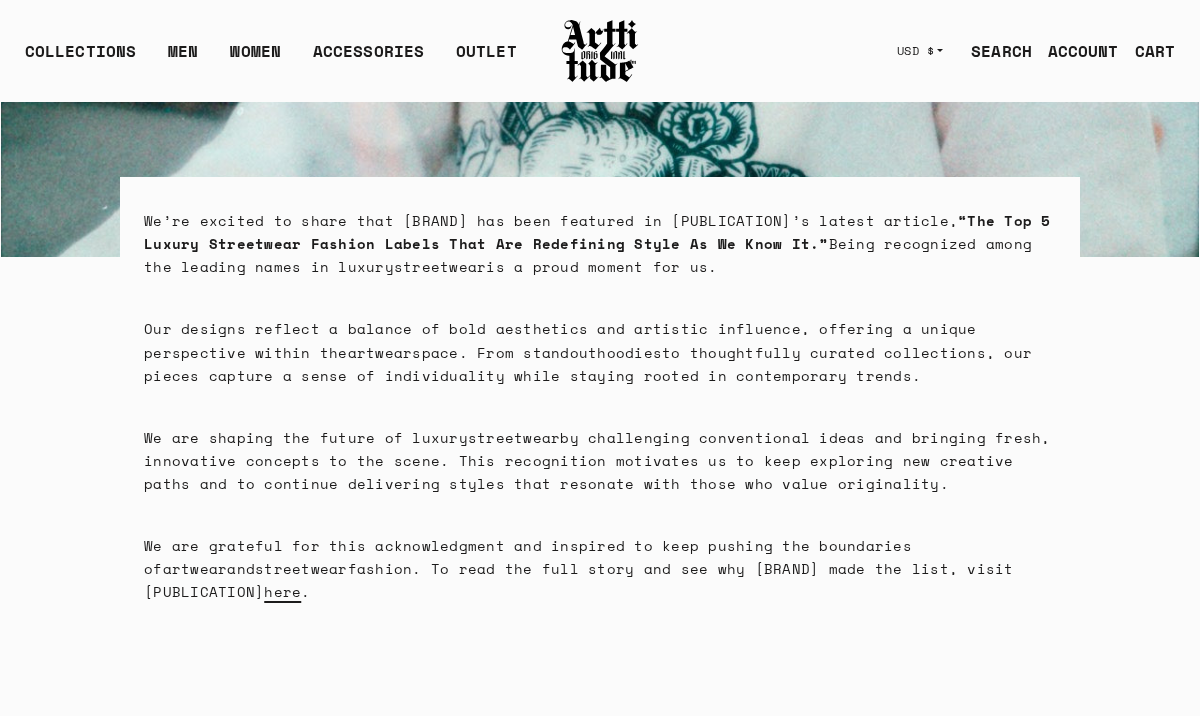 click on "here" at bounding box center [282, 591] 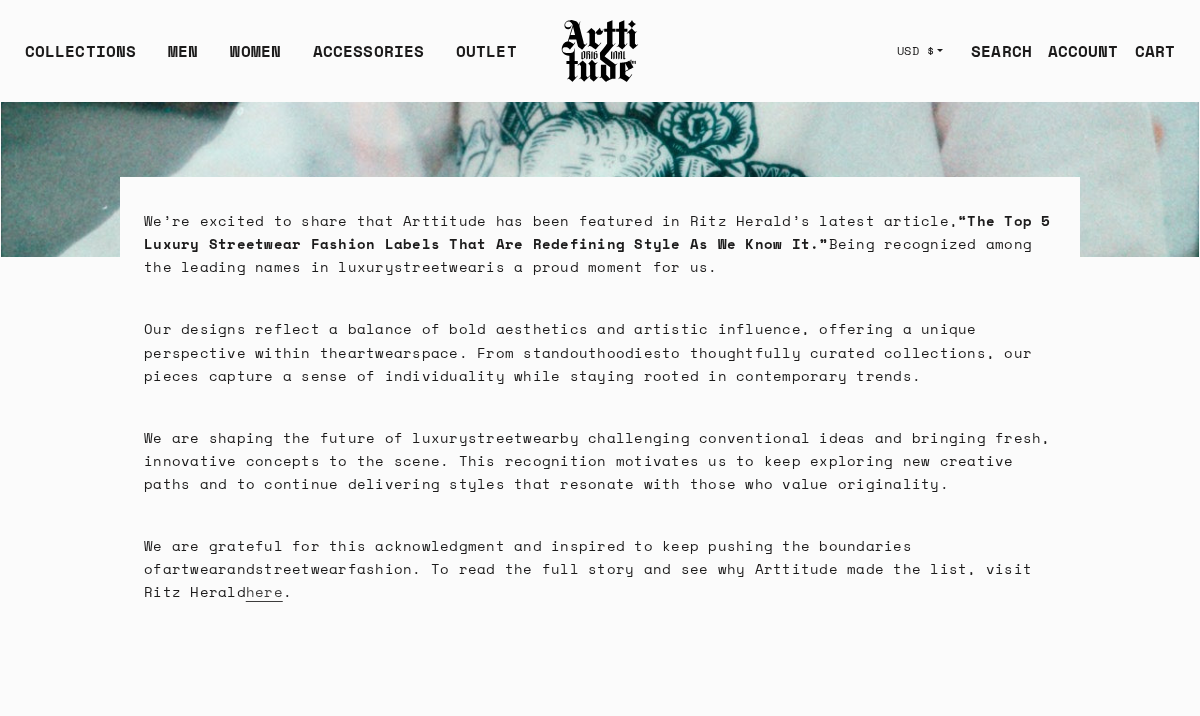 scroll, scrollTop: 318, scrollLeft: 0, axis: vertical 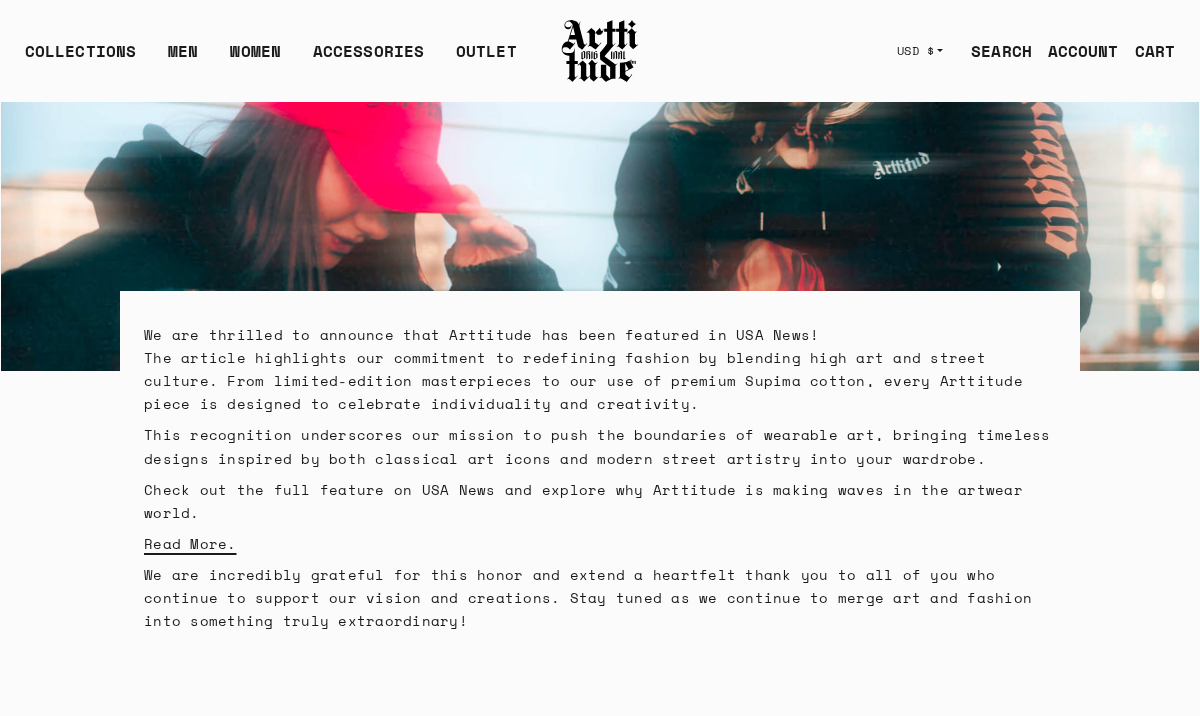 click on "Read More." at bounding box center [190, 543] 